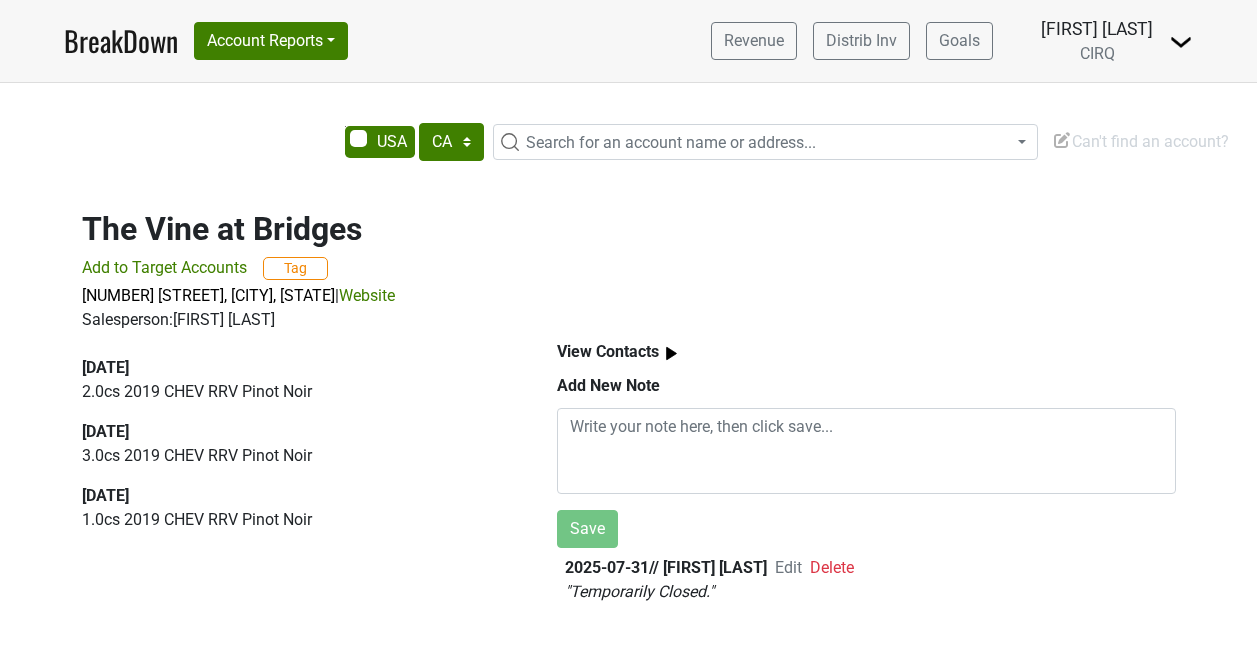 select on "CA" 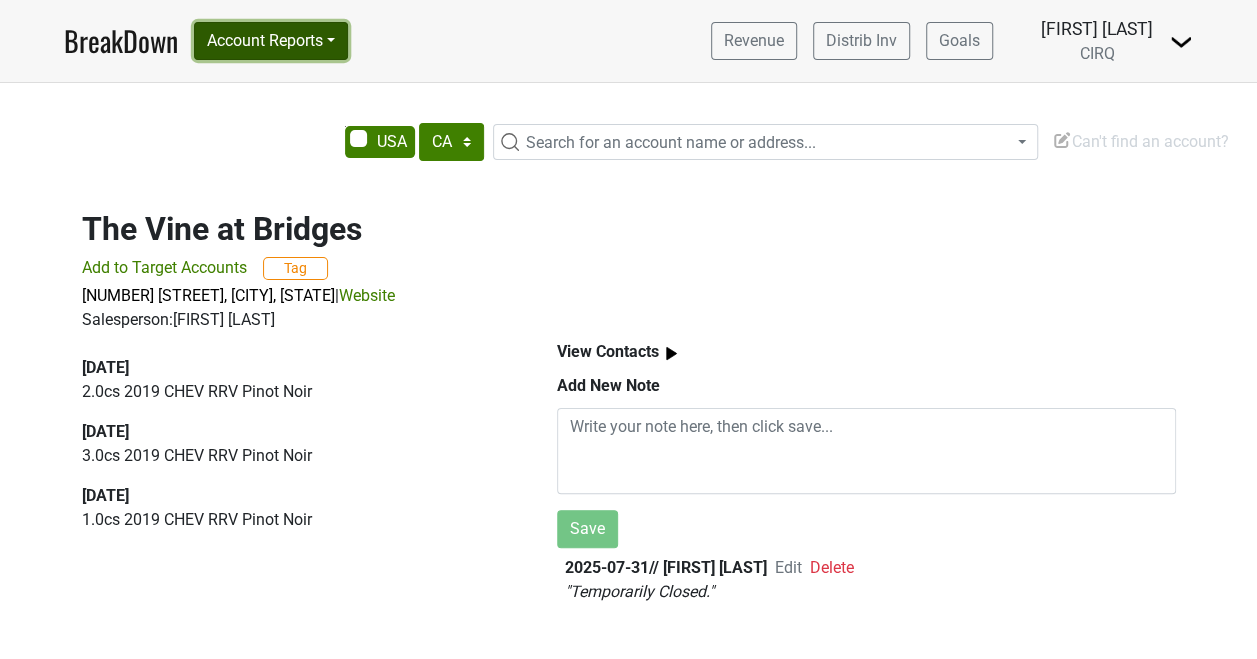 click on "Account Reports" at bounding box center [271, 41] 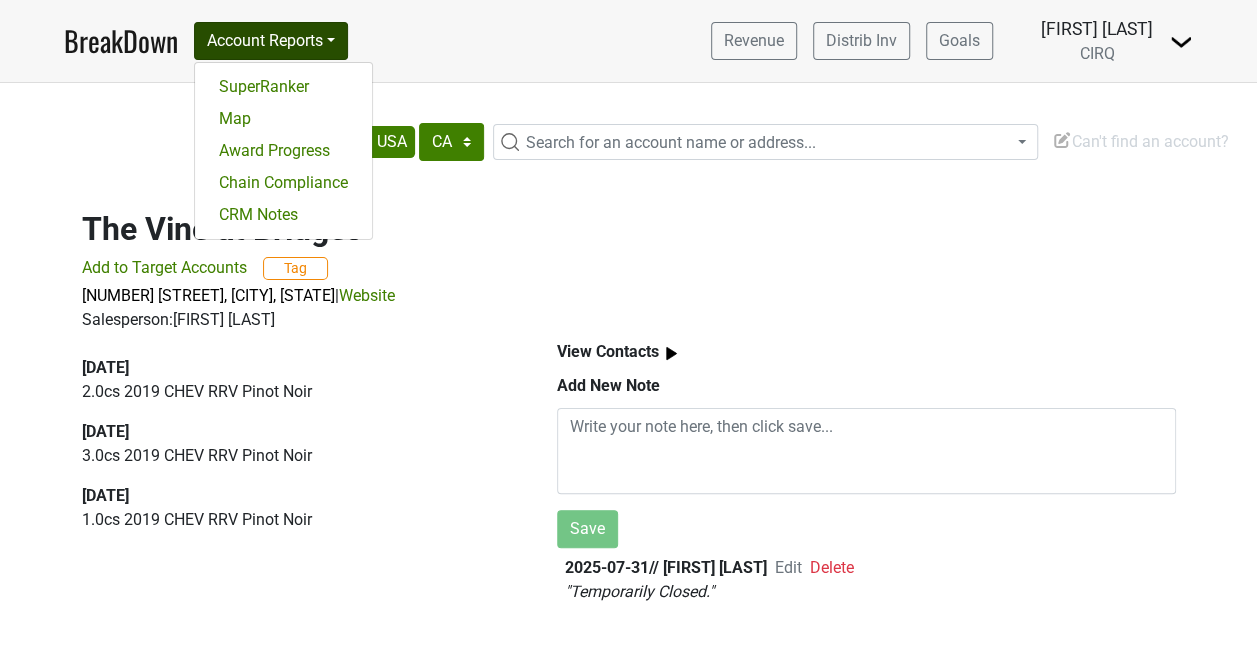 click on "Search for an account name or address..." at bounding box center [671, 142] 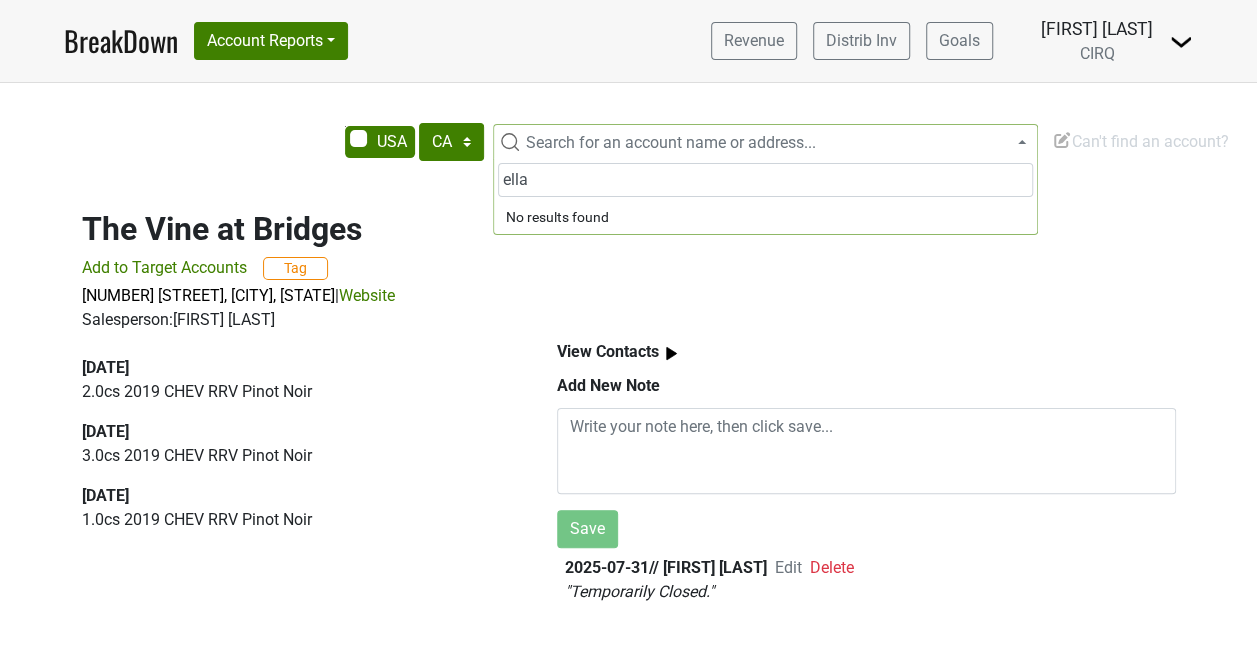 type on "ella" 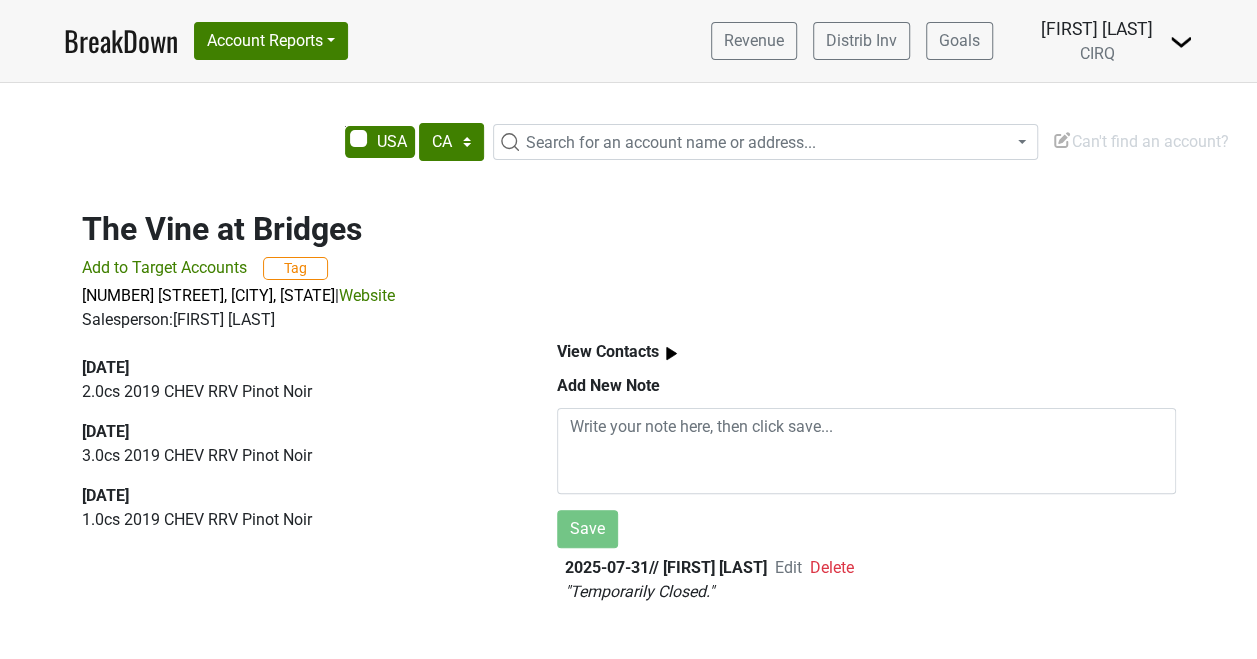 click on "The Vine at Bridges Add to Target Accounts Tag [NUMBER] [STREET], [CITY], [STATE]   |   Website Salesperson:  [FIRST] [LAST]" at bounding box center (629, 259) 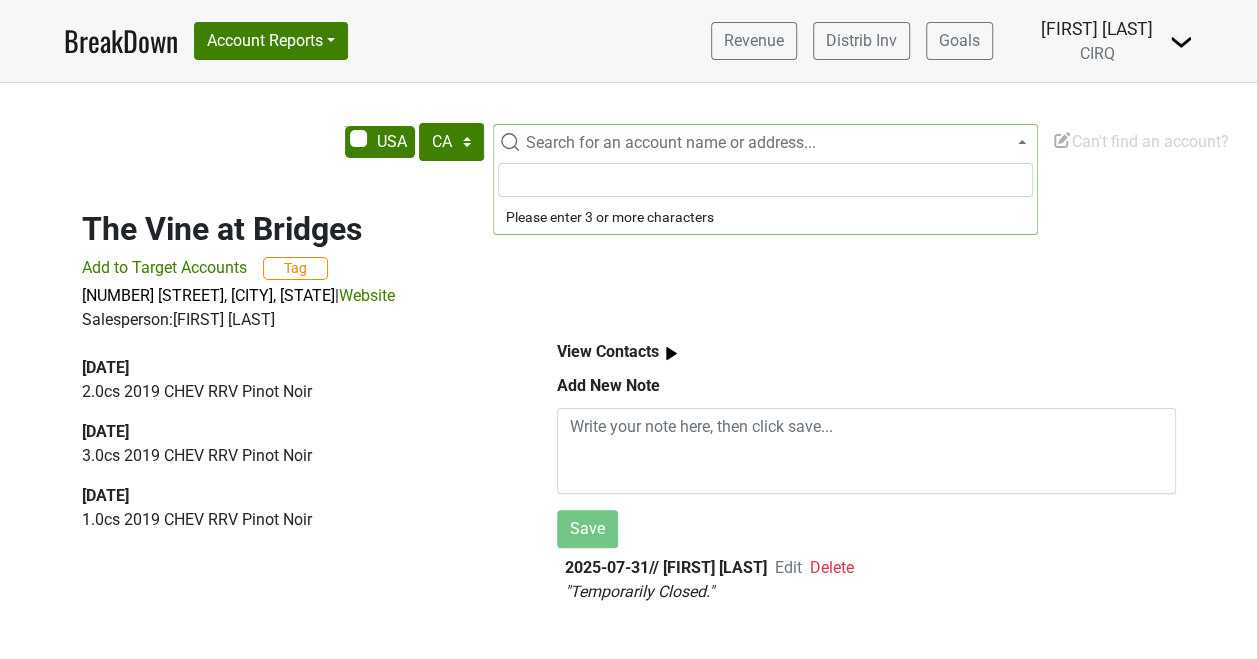 click on "Search for an account name or address..." at bounding box center [671, 142] 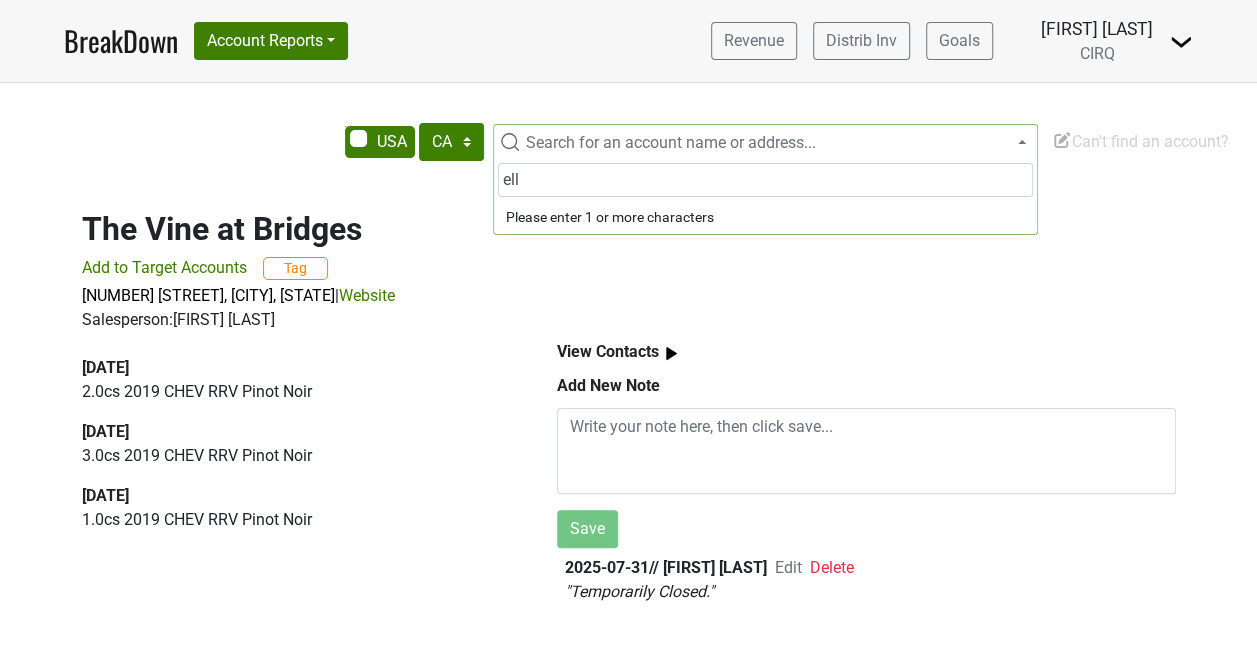 type on "ella" 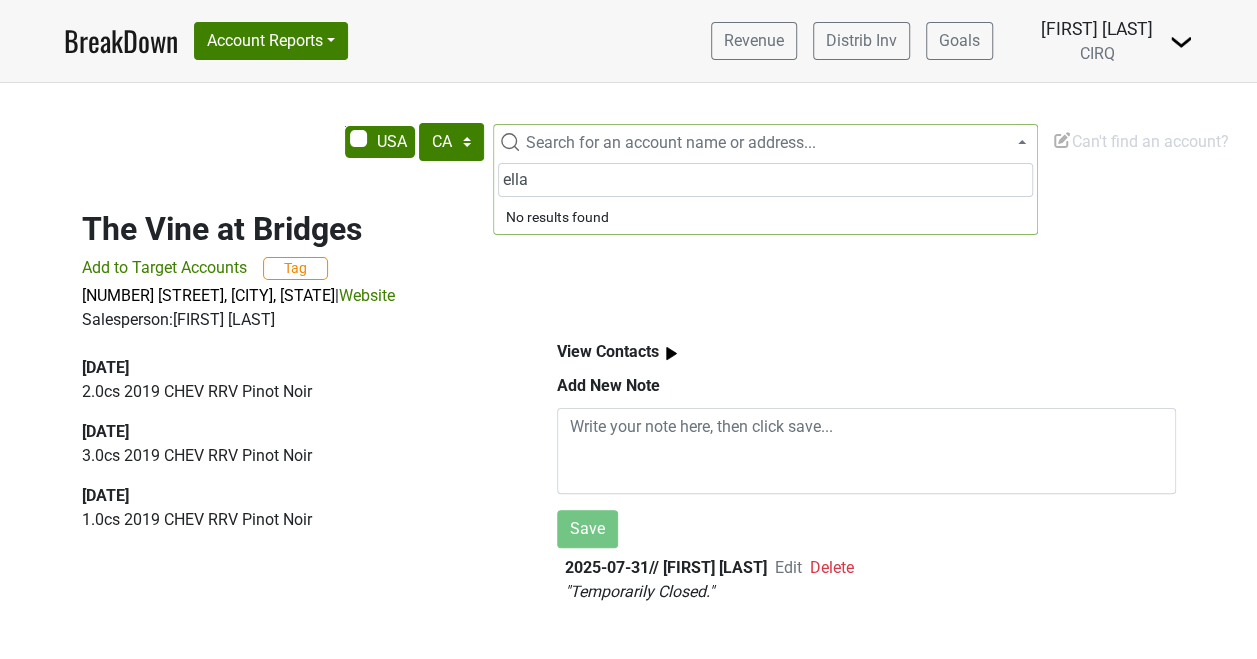 scroll, scrollTop: 0, scrollLeft: 0, axis: both 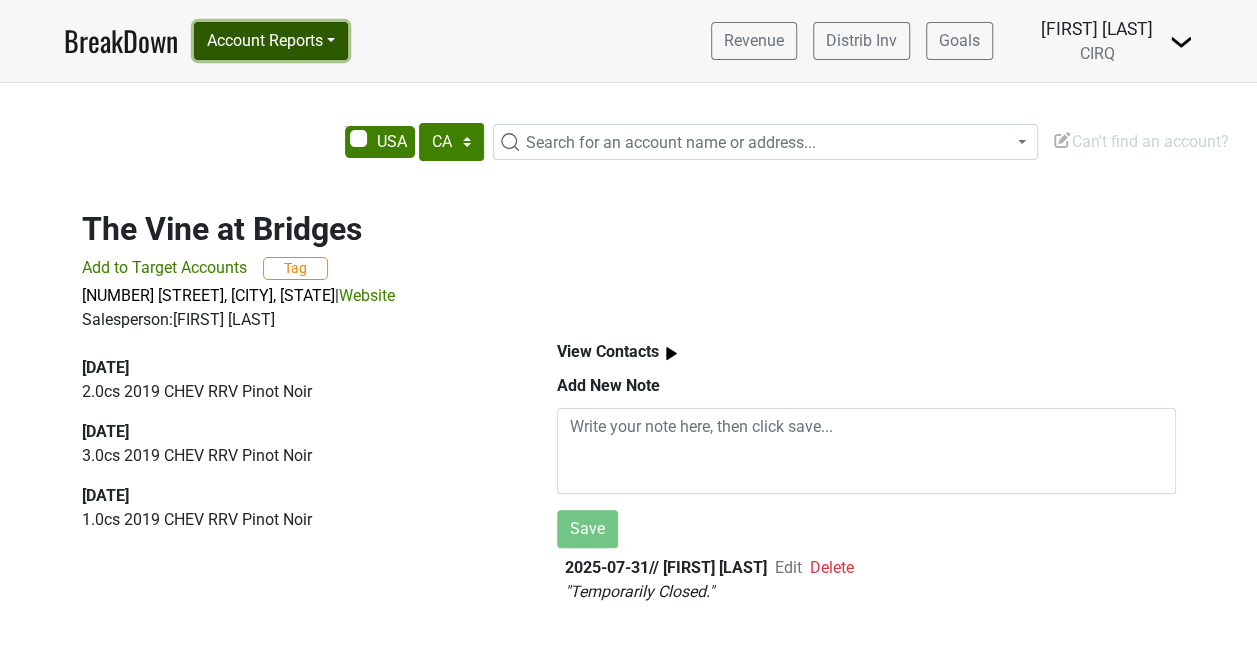click on "Account Reports" at bounding box center (271, 41) 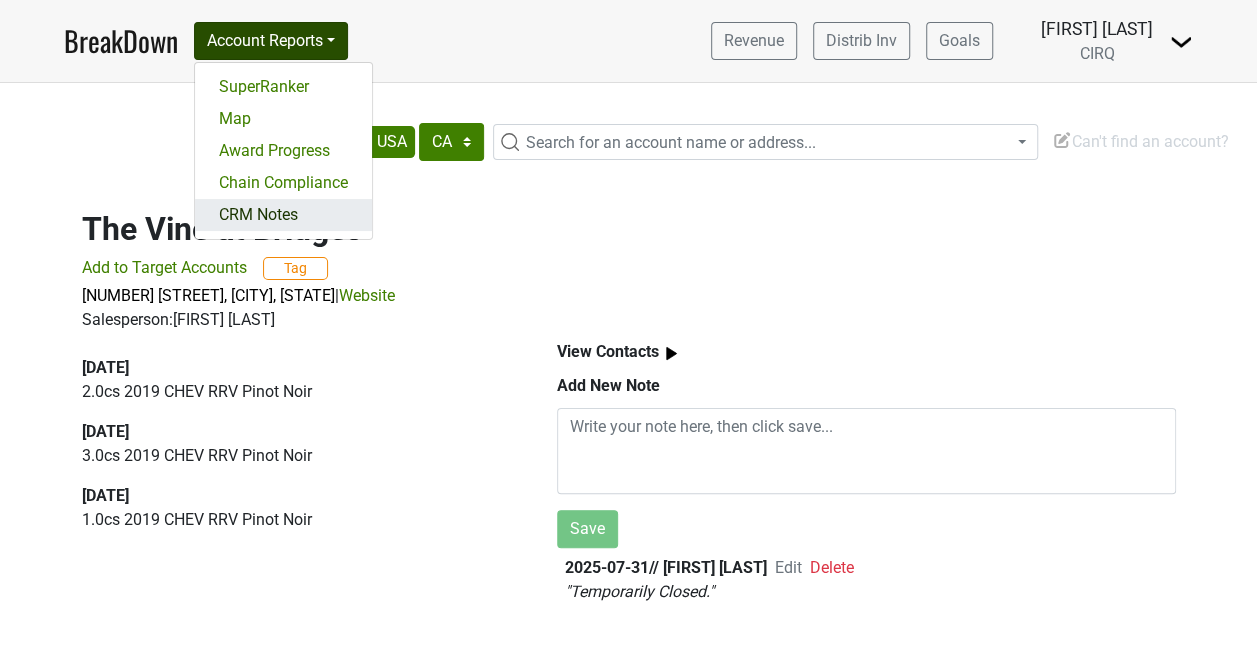 click on "CRM Notes" at bounding box center [283, 215] 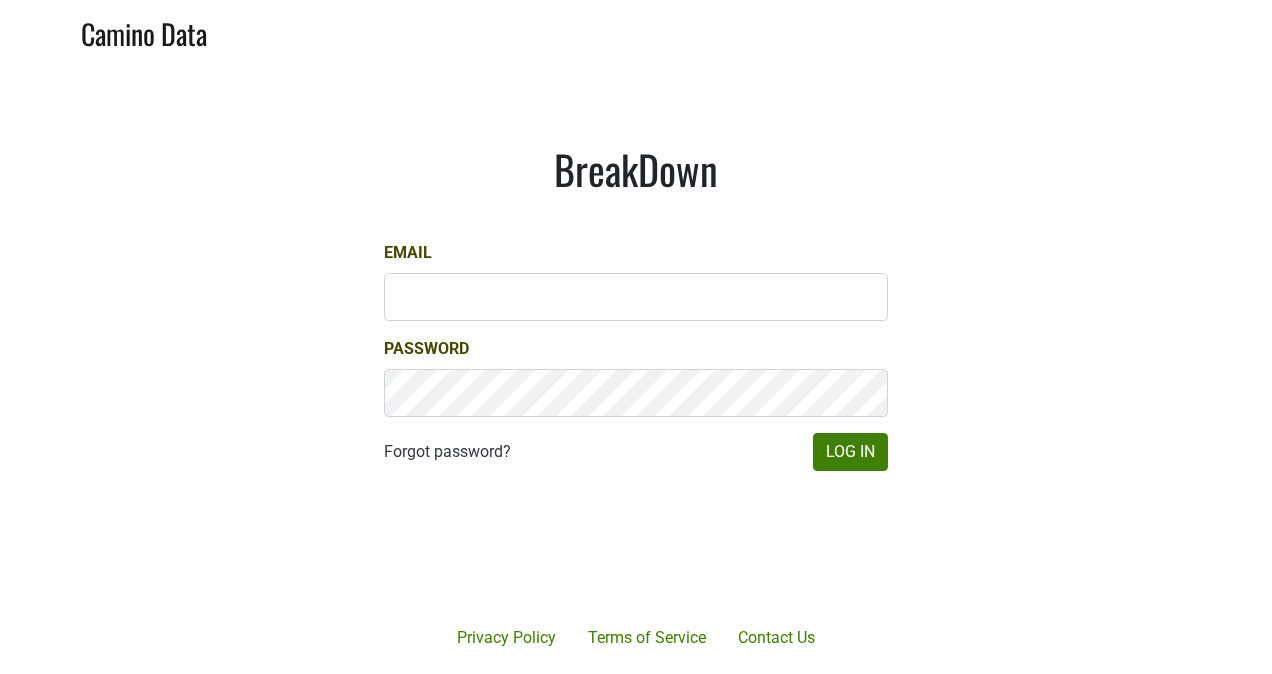 scroll, scrollTop: 0, scrollLeft: 0, axis: both 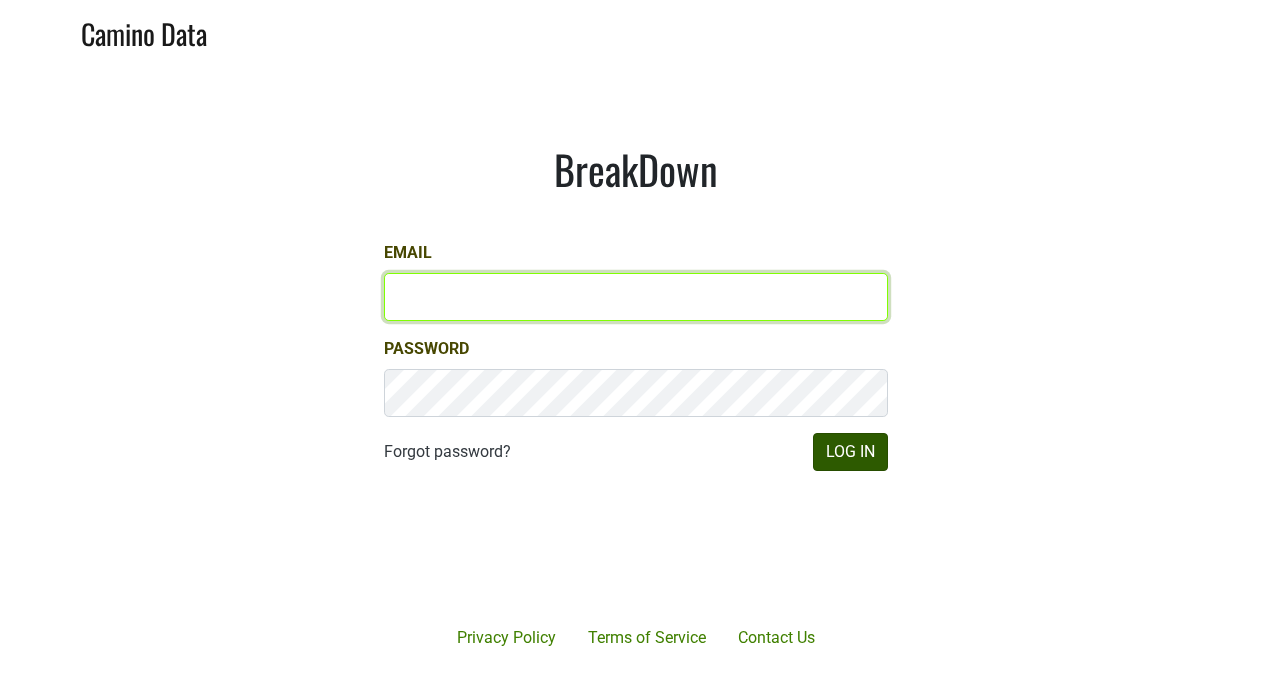 type on "[EMAIL]" 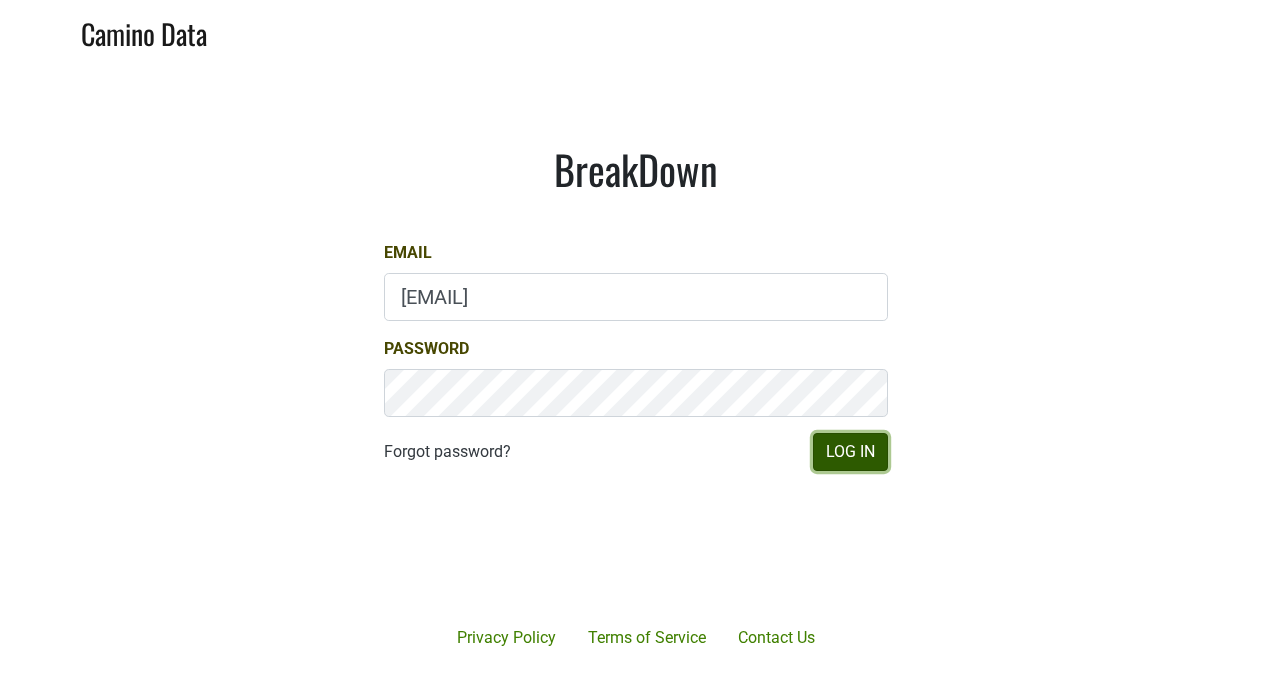 click on "Log In" at bounding box center [850, 452] 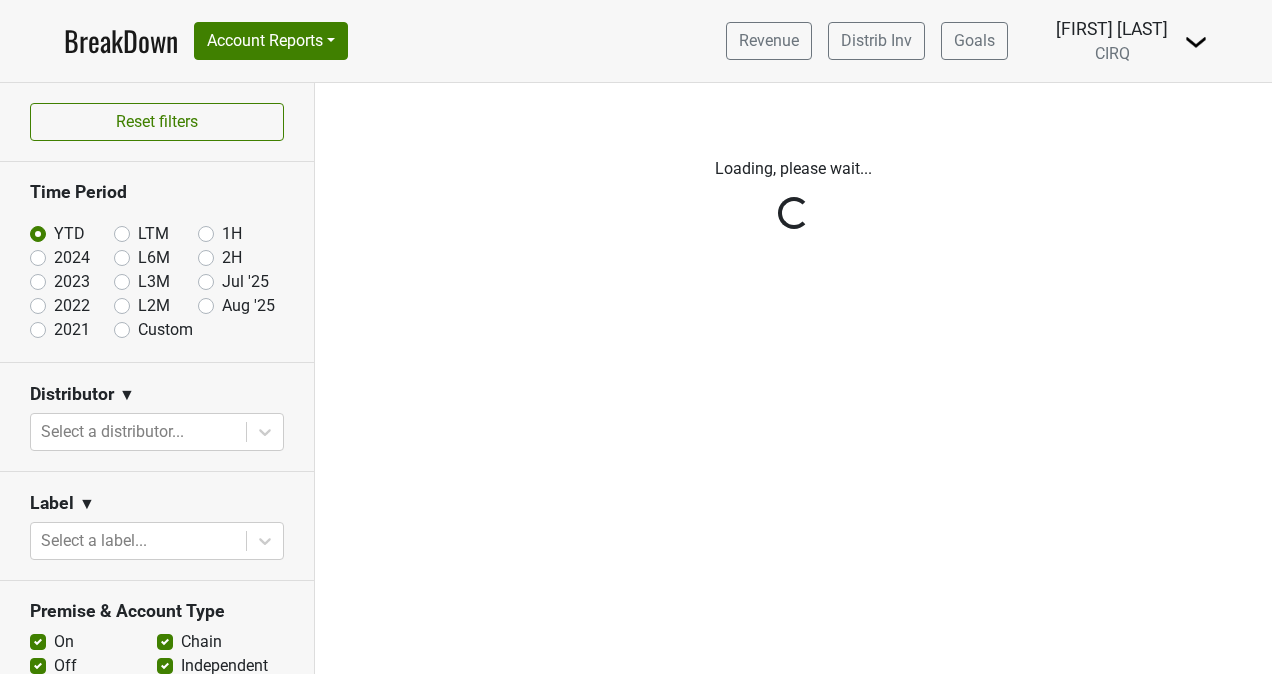 scroll, scrollTop: 0, scrollLeft: 0, axis: both 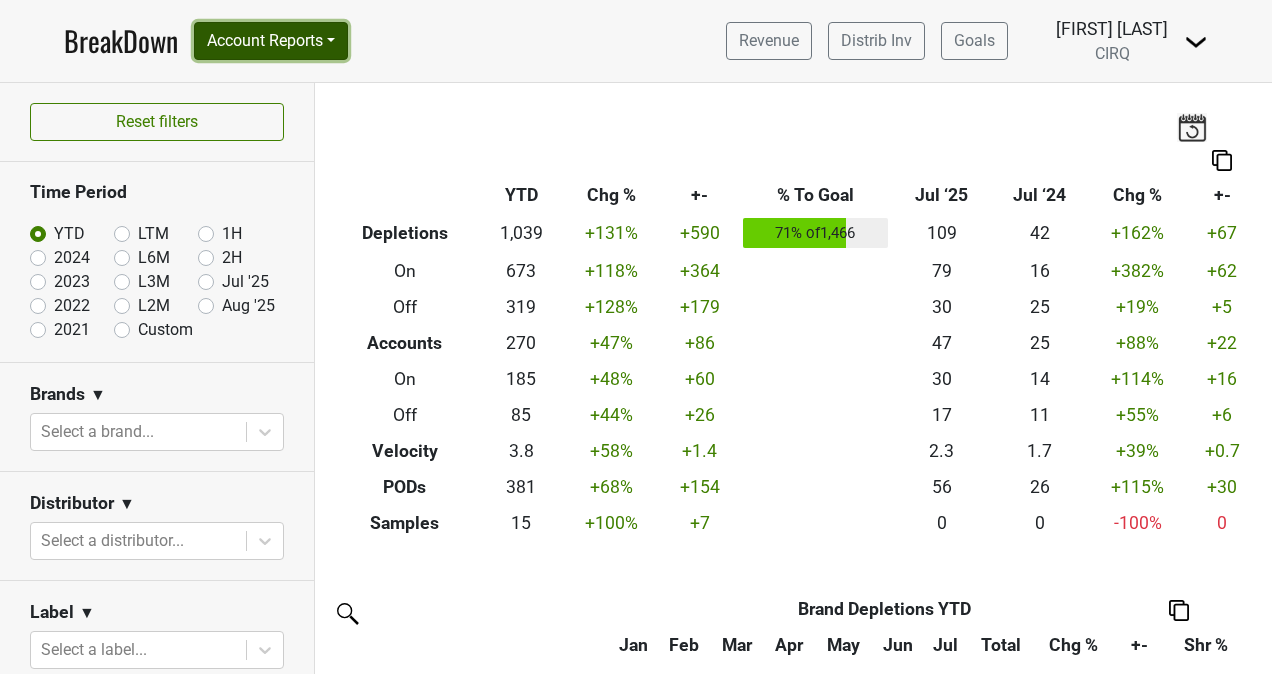 click on "Account Reports" at bounding box center [271, 41] 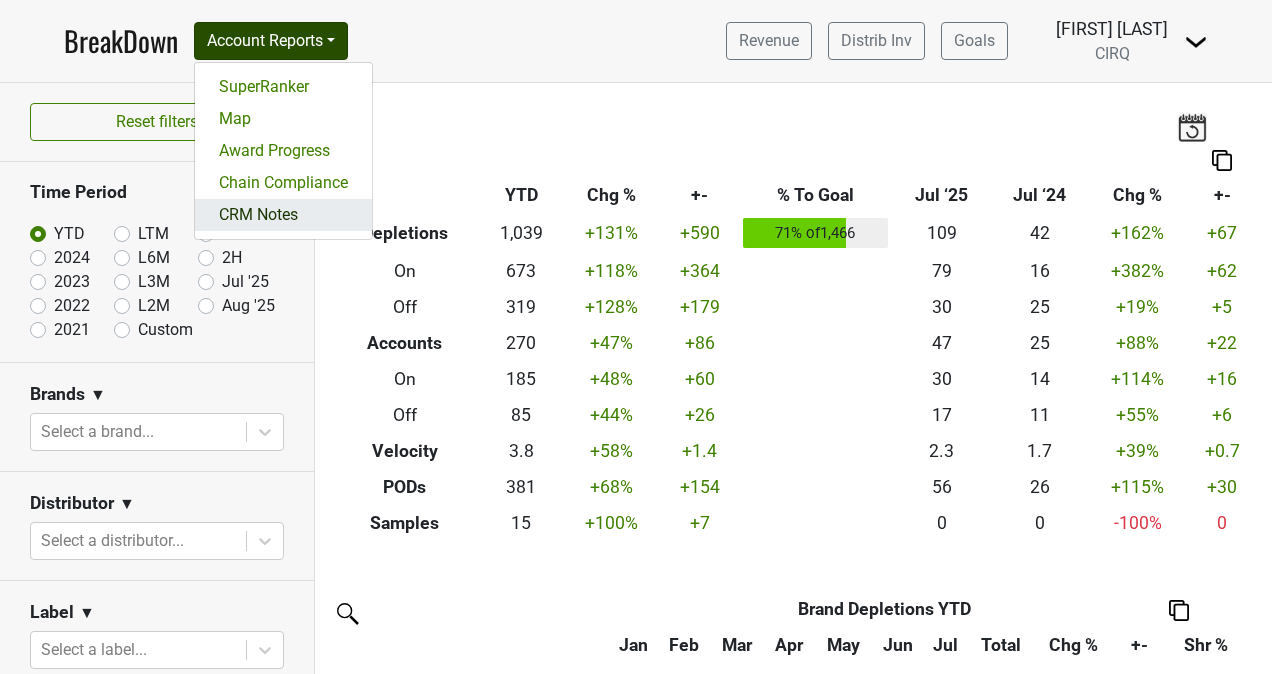 click on "CRM Notes" at bounding box center [283, 215] 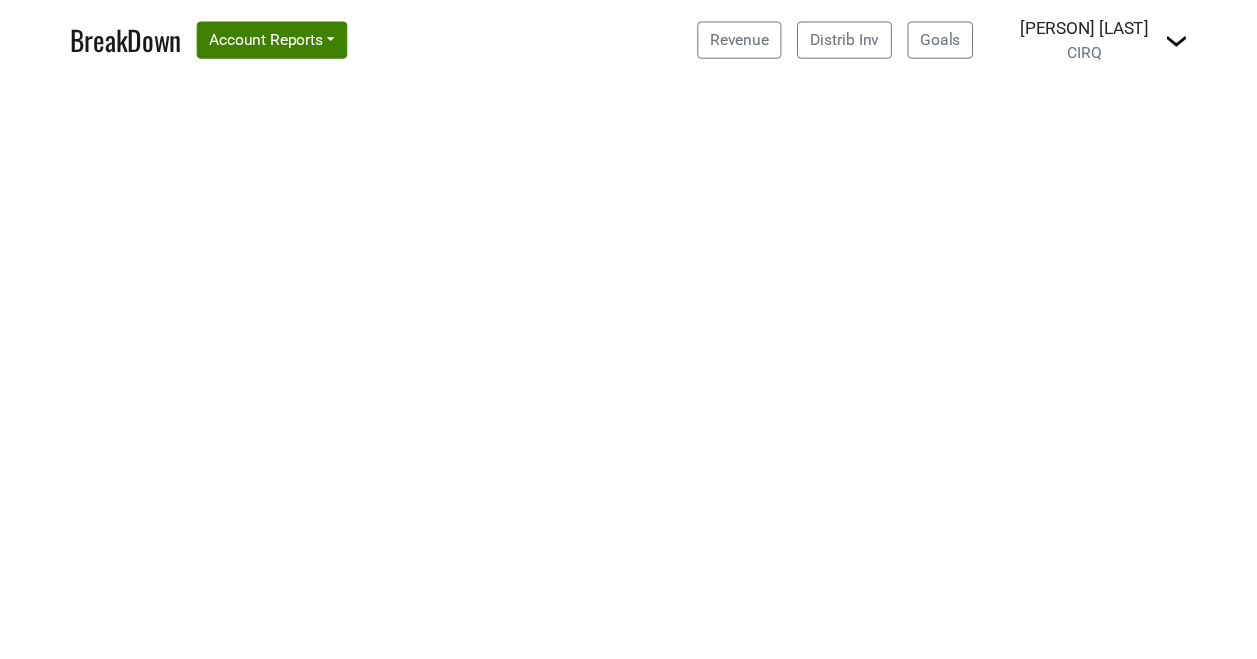 scroll, scrollTop: 0, scrollLeft: 0, axis: both 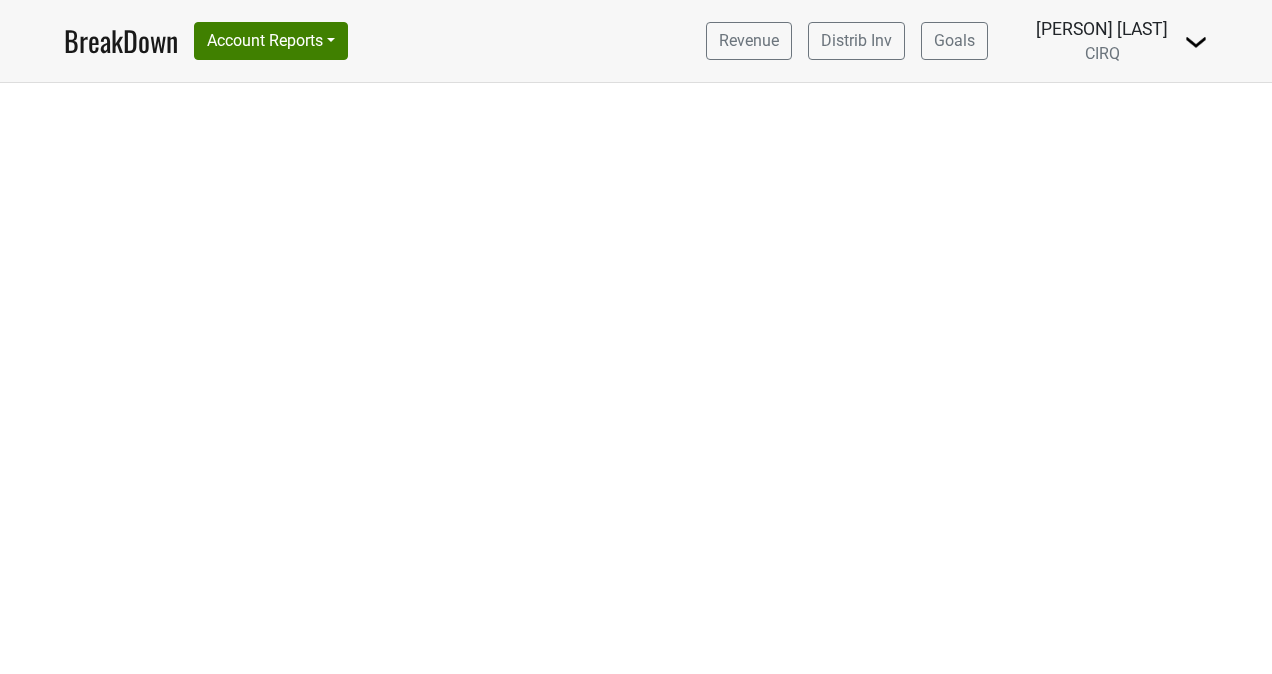 select on "CA" 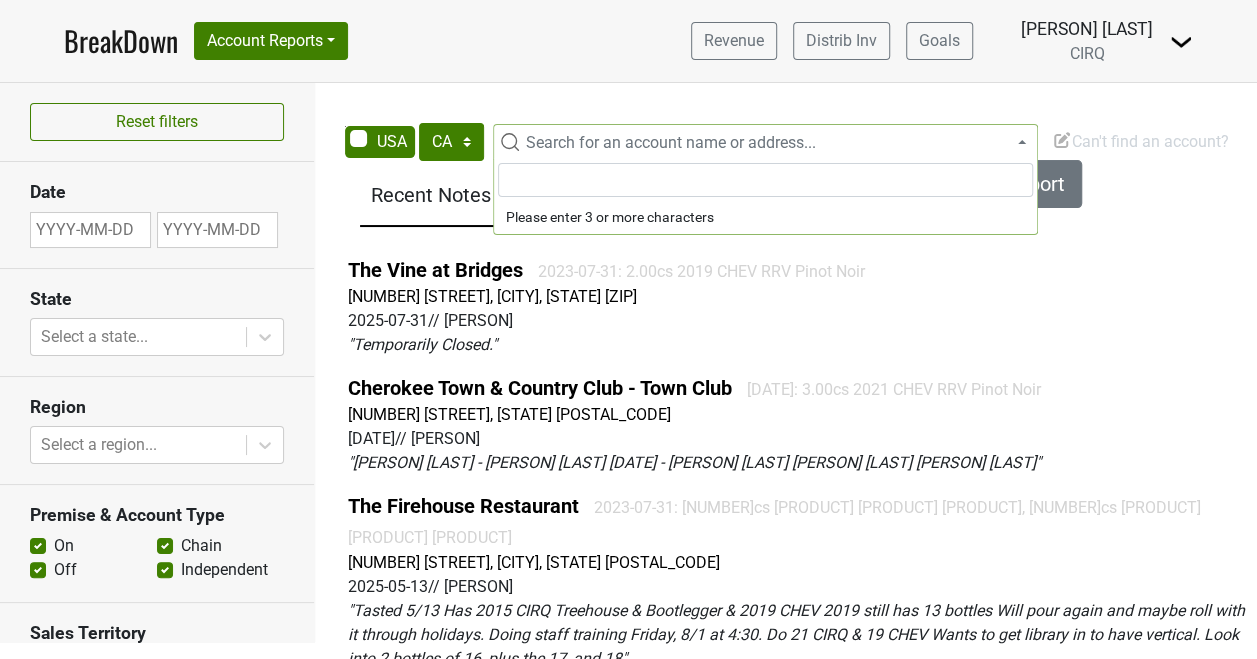 click on "Search for an account name or address..." at bounding box center (777, 143) 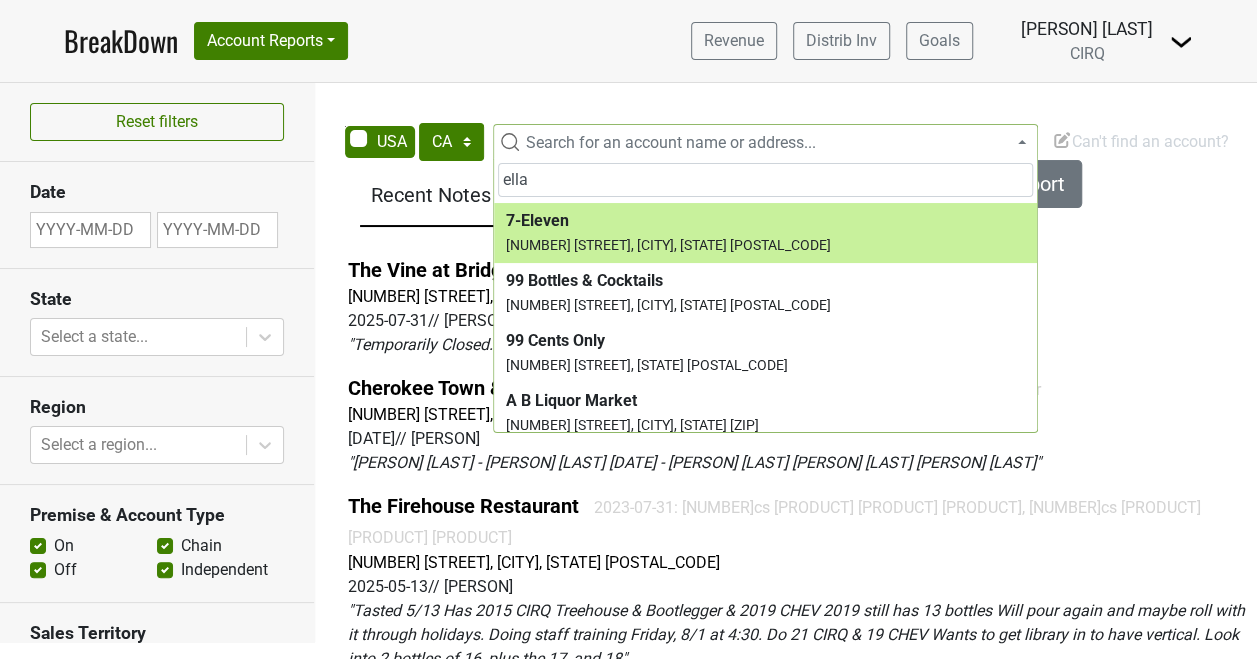 type on "ella" 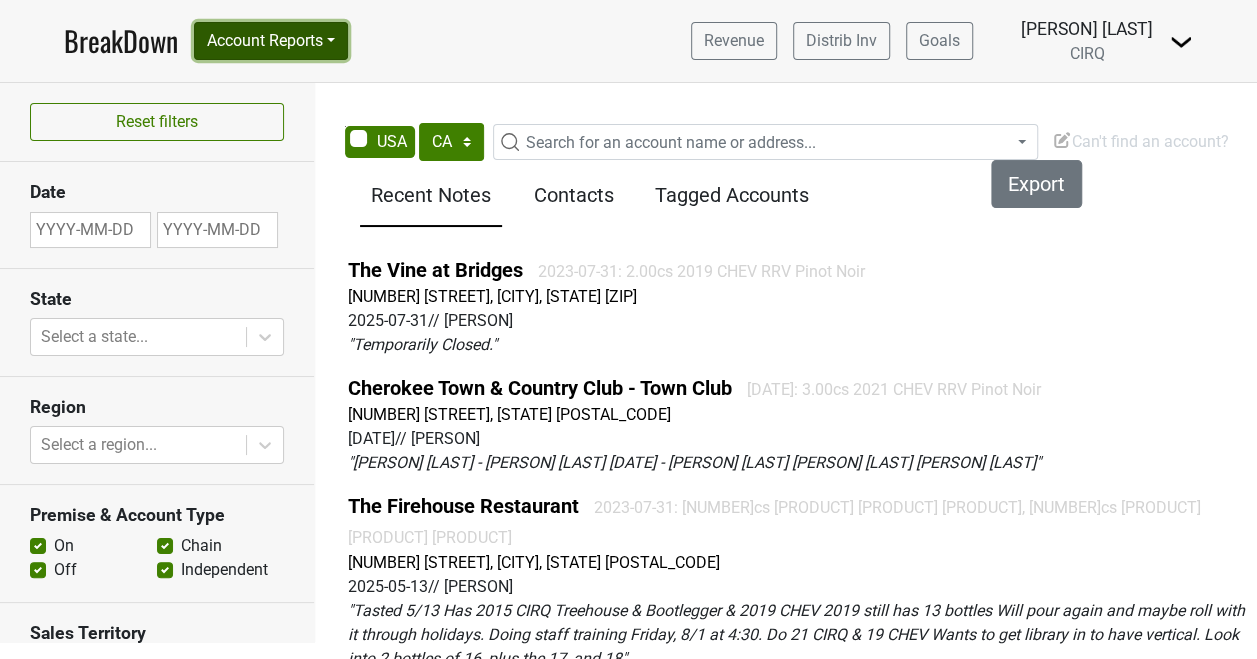 click on "Account Reports" at bounding box center [271, 41] 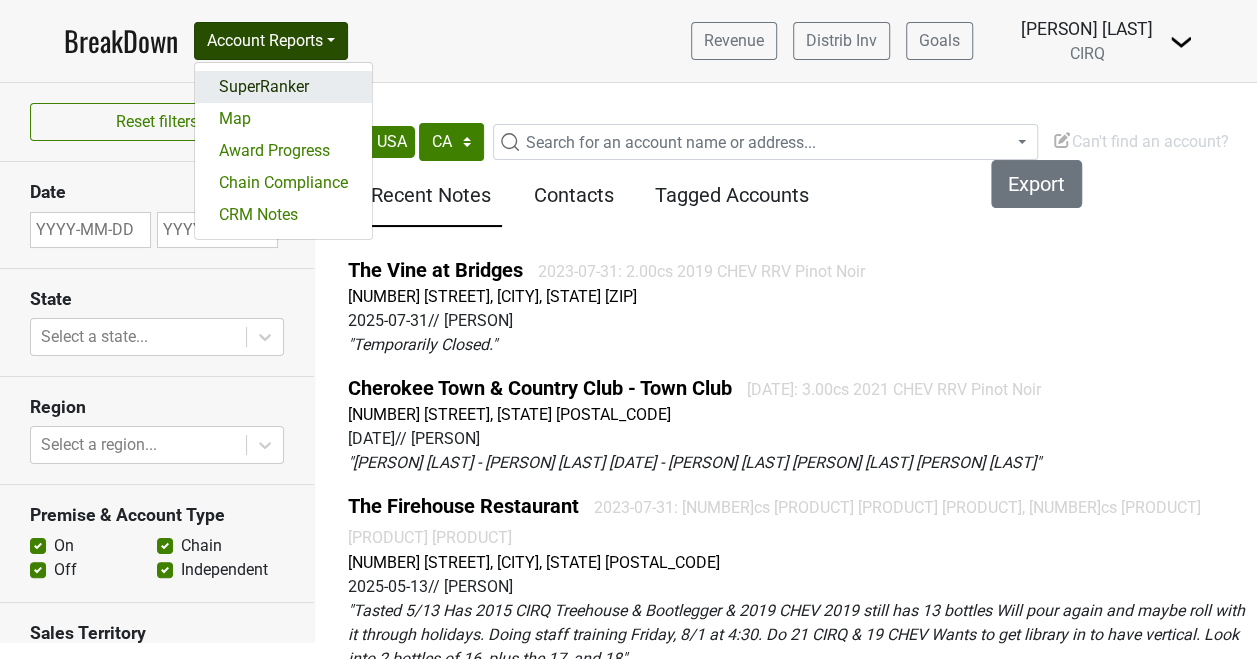 click on "SuperRanker" at bounding box center (283, 87) 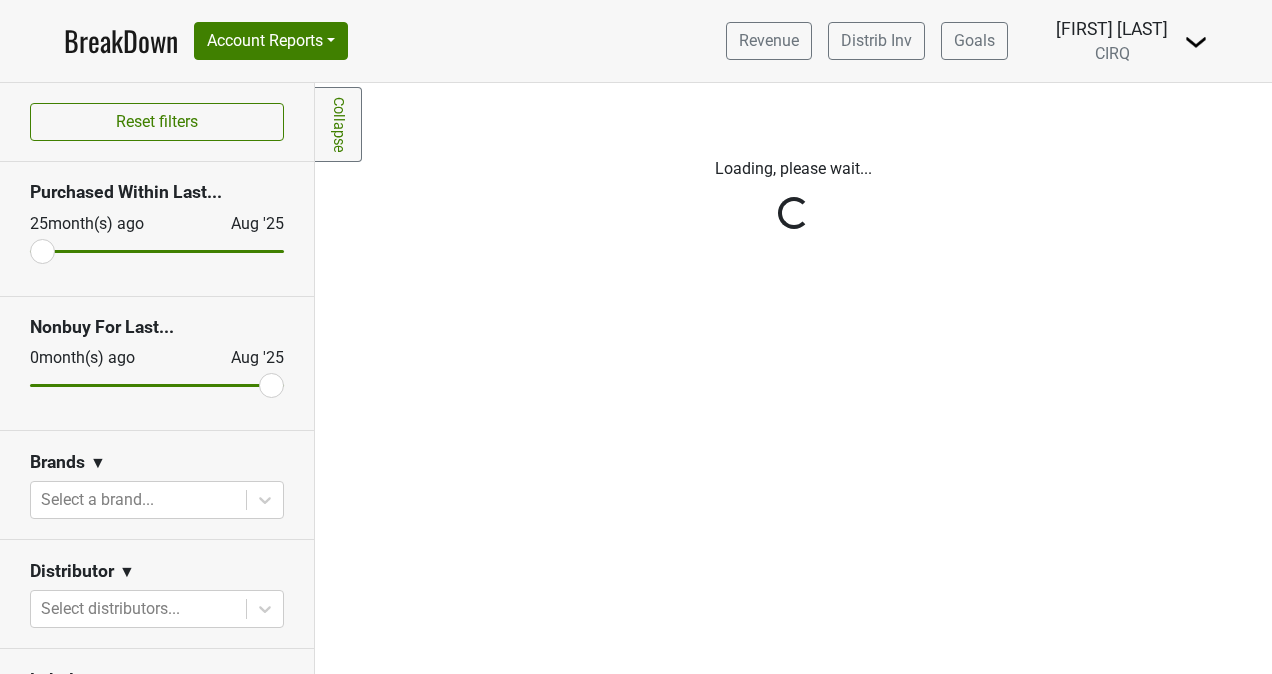 scroll, scrollTop: 0, scrollLeft: 0, axis: both 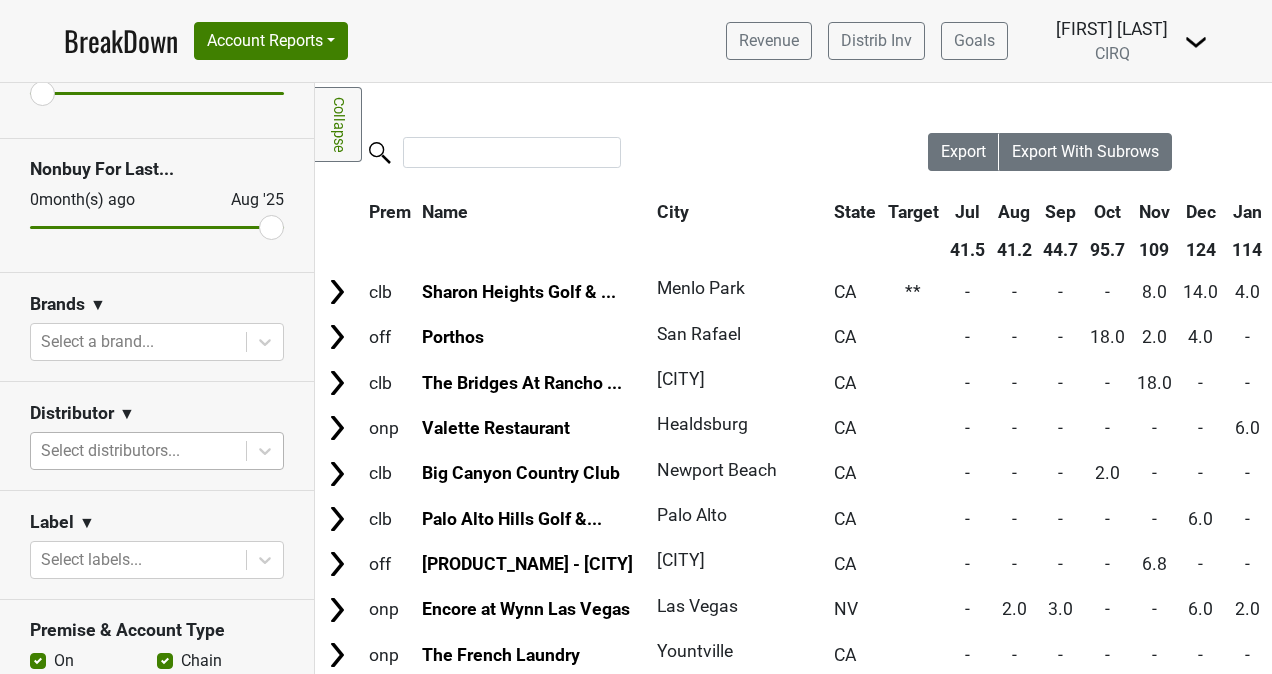 click at bounding box center (138, 451) 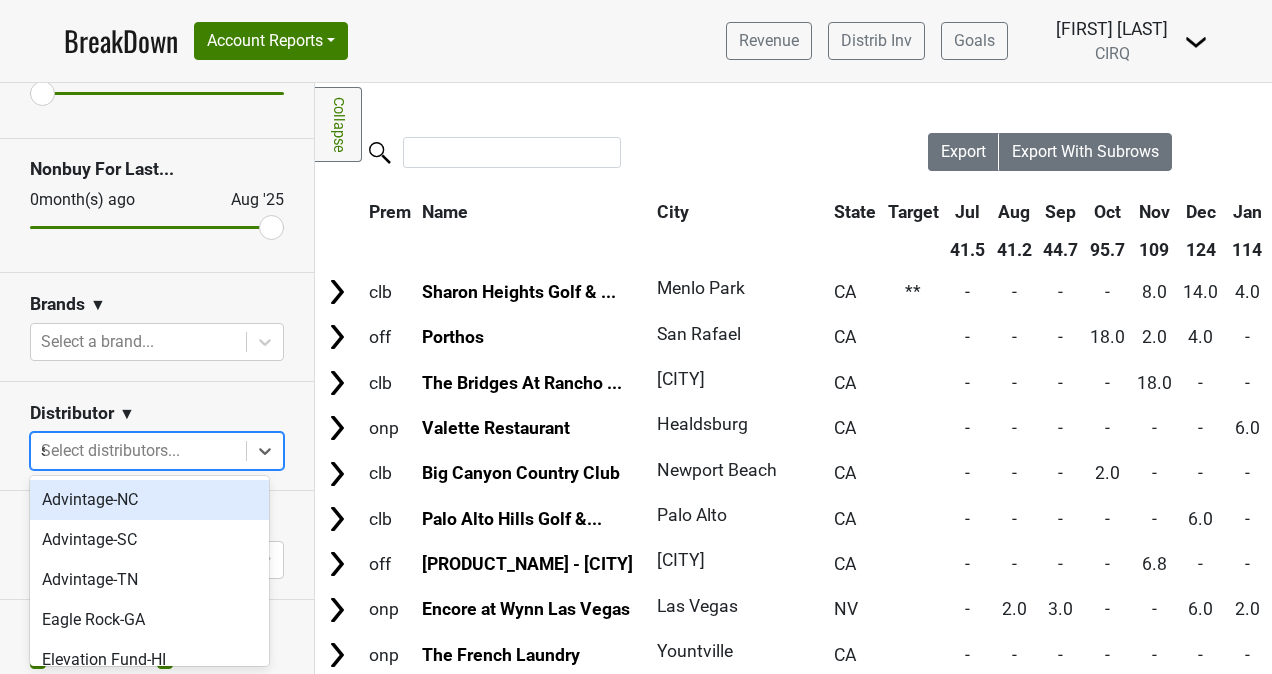 type on "sw" 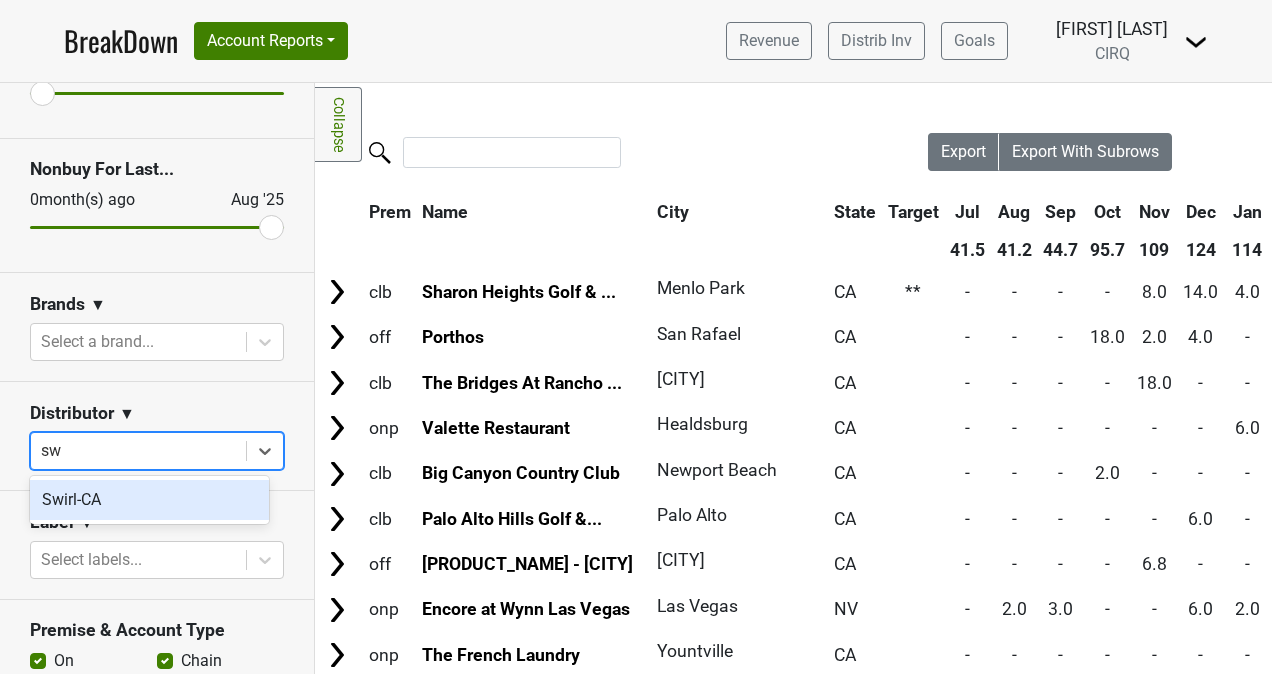 click on "Swirl-CA" at bounding box center [149, 500] 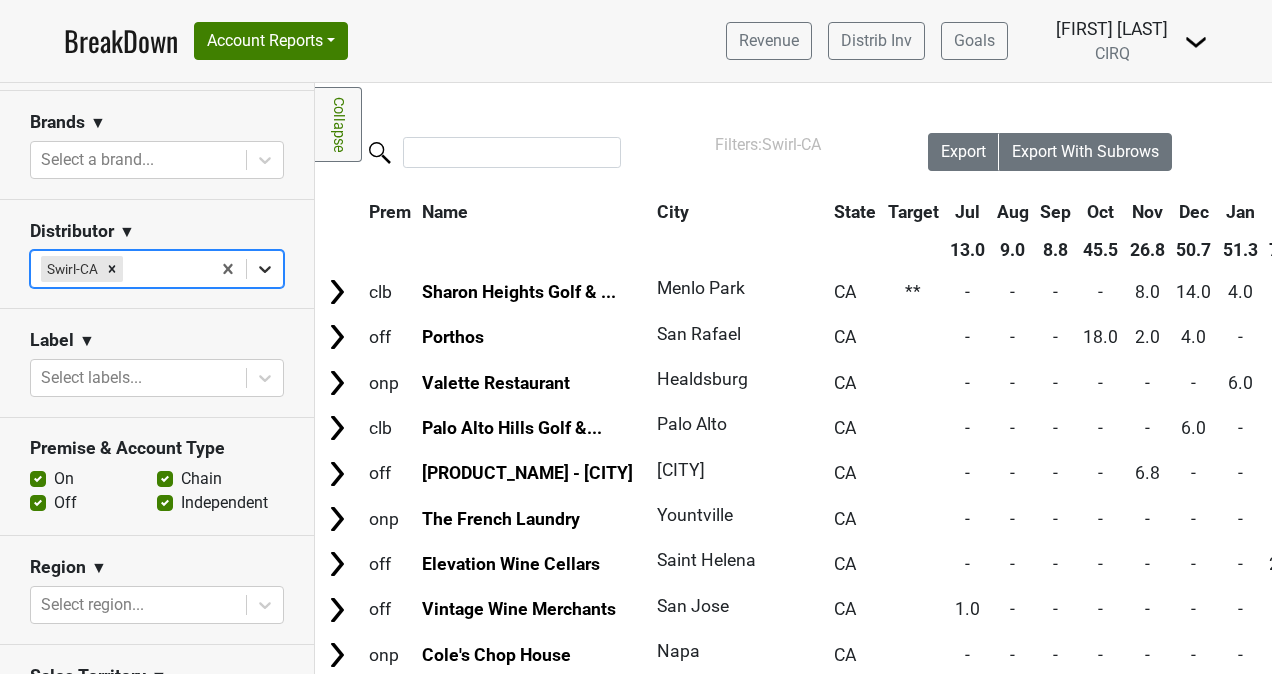 scroll, scrollTop: 361, scrollLeft: 0, axis: vertical 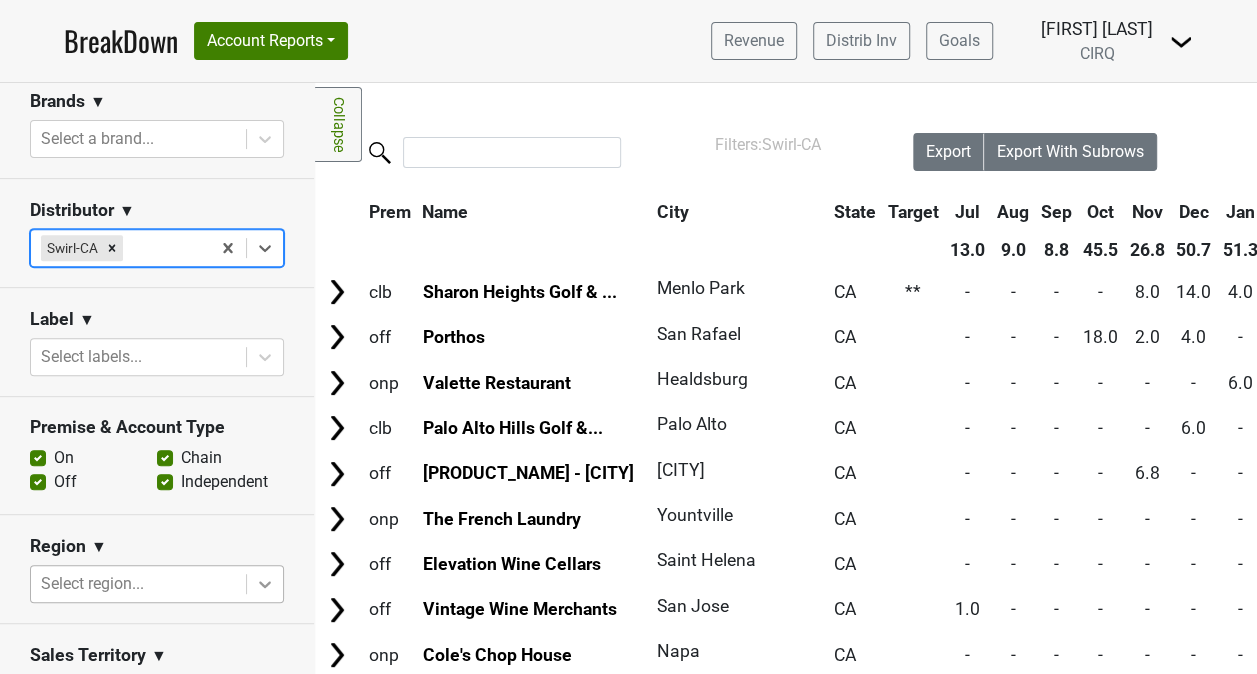 click on "BreakDown
Account Reports
SuperRanker
Map
Award Progress
Chain Compliance
CRM Notes
Revenue
Distrib Inv
Goals
CIRQ" at bounding box center [628, 337] 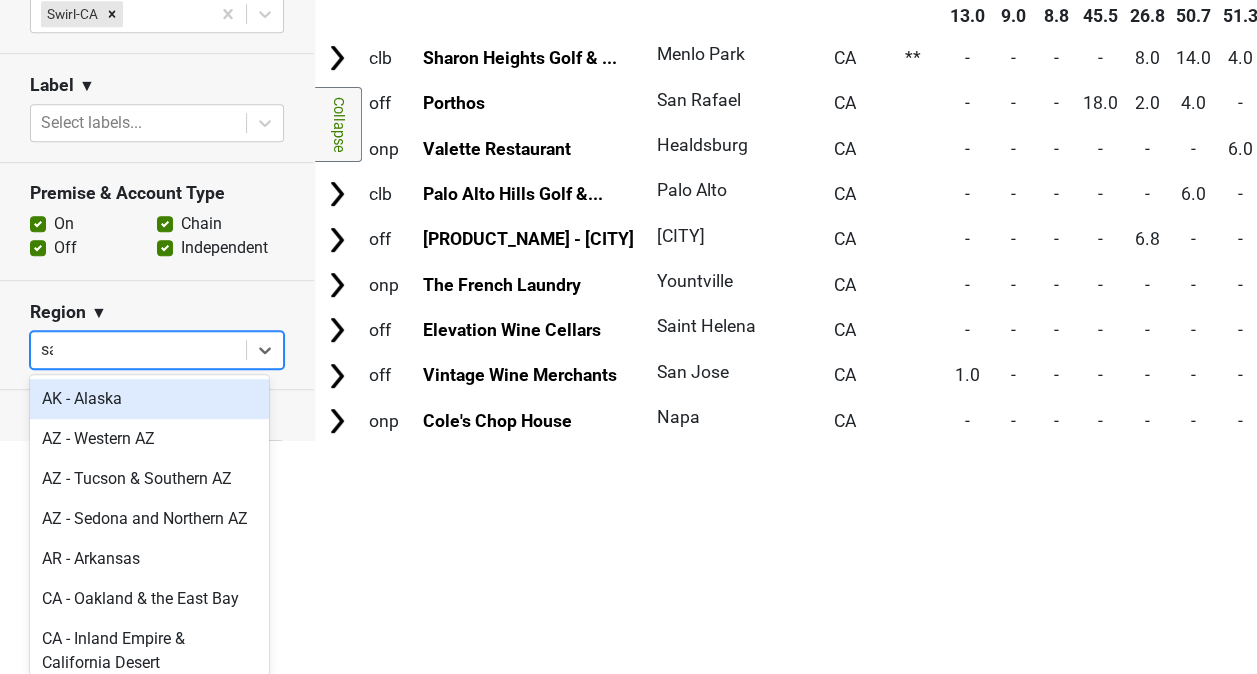 type on "[CITY_CODE]" 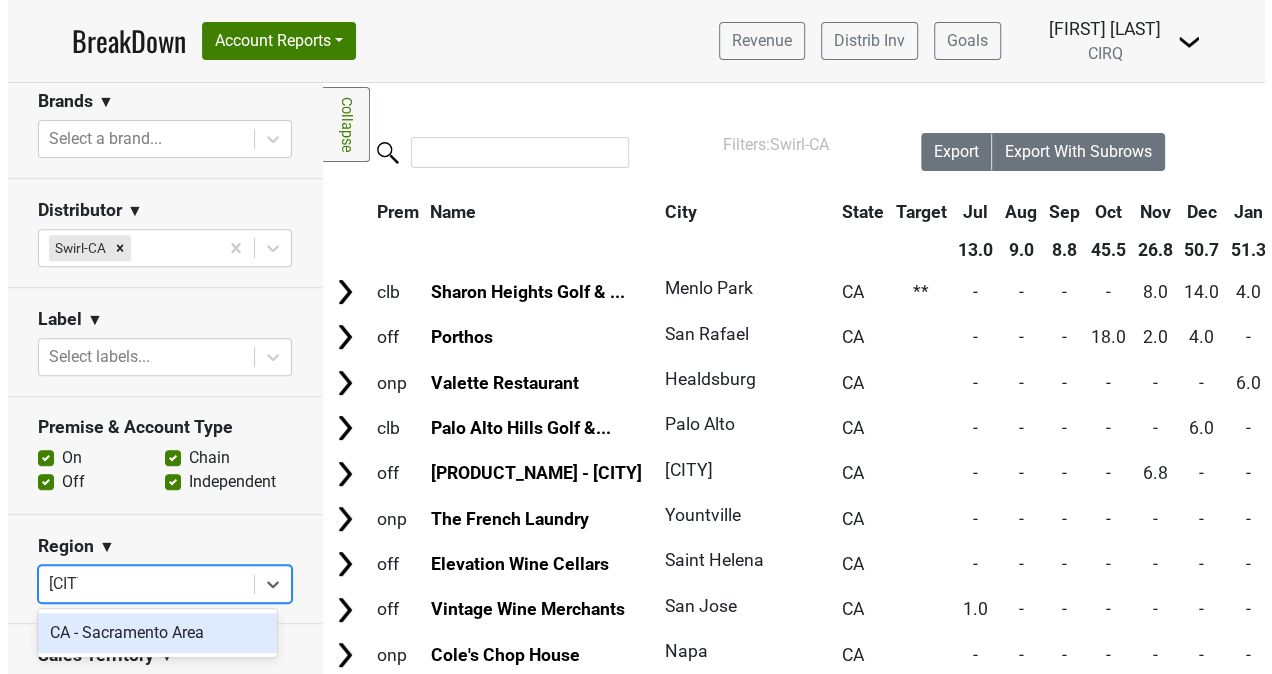 scroll, scrollTop: 0, scrollLeft: 0, axis: both 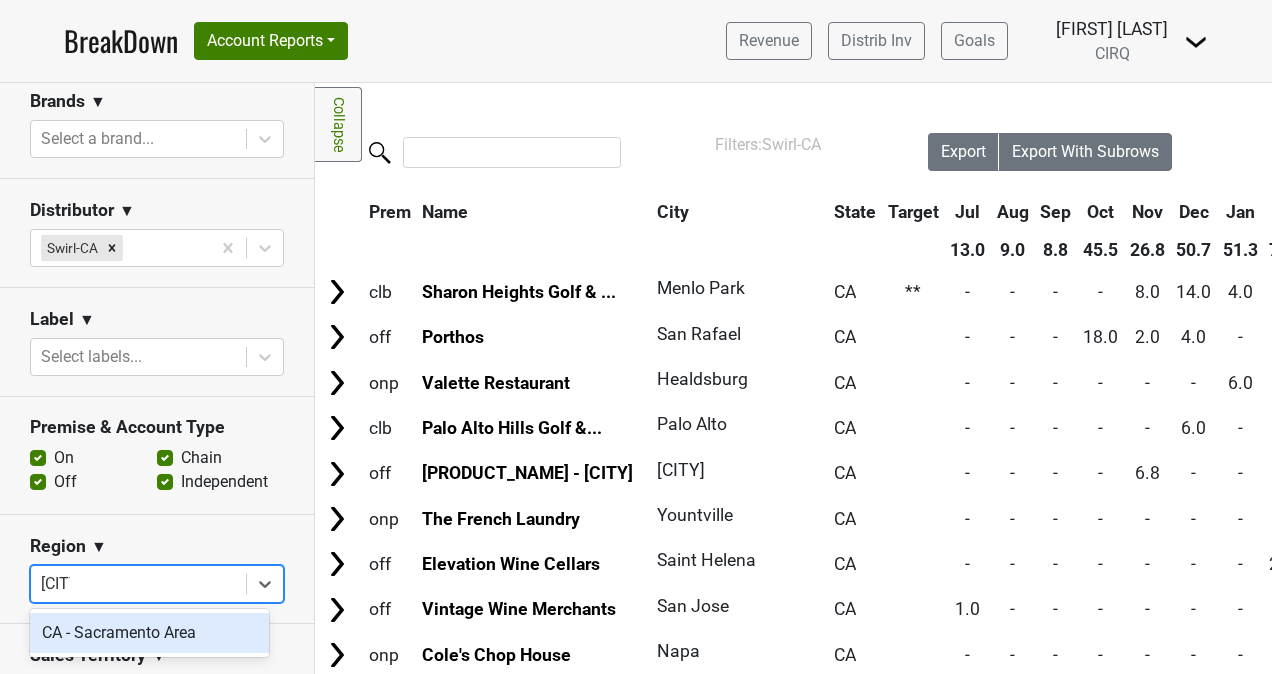 click on "CA - Sacramento Area" at bounding box center (149, 633) 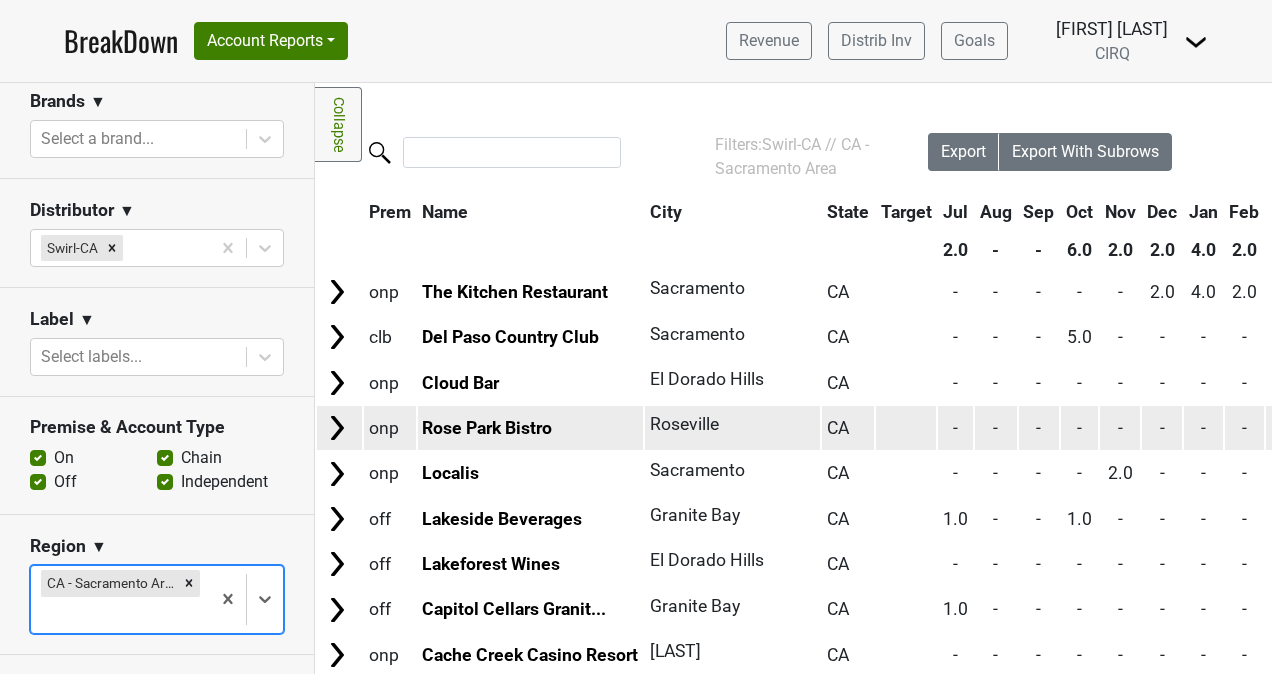 scroll, scrollTop: 223, scrollLeft: 0, axis: vertical 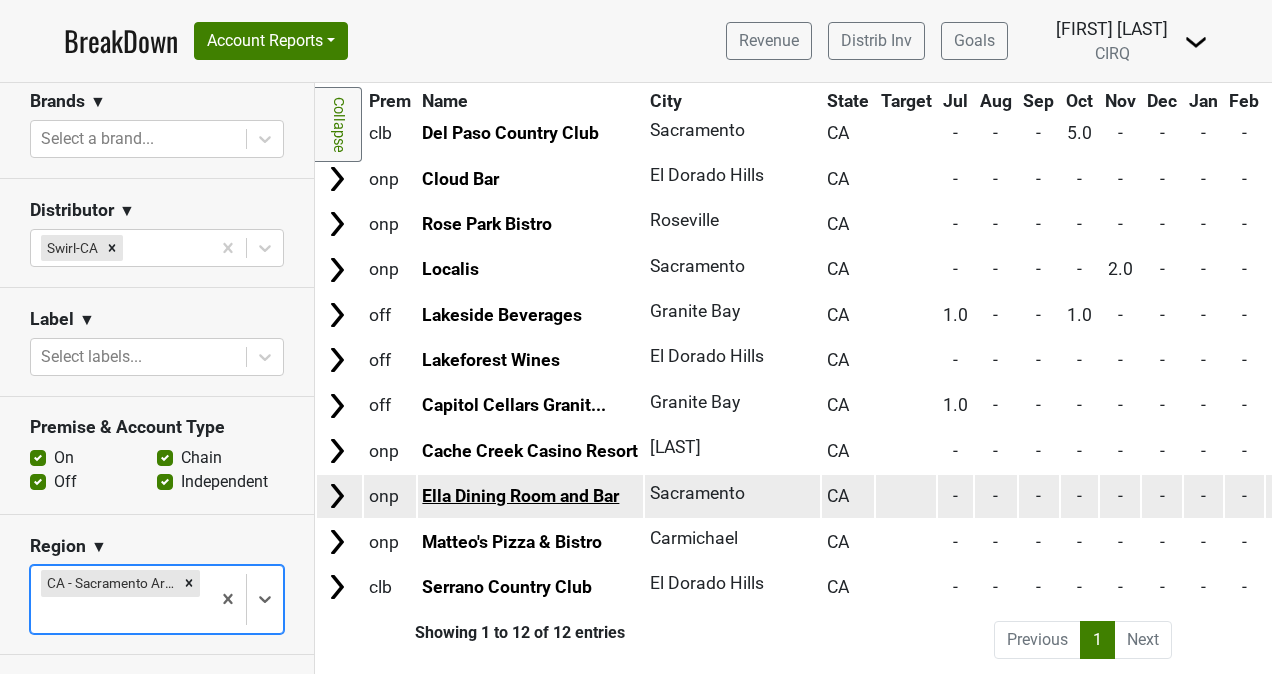 click on "Ella Dining Room and Bar" at bounding box center (520, 496) 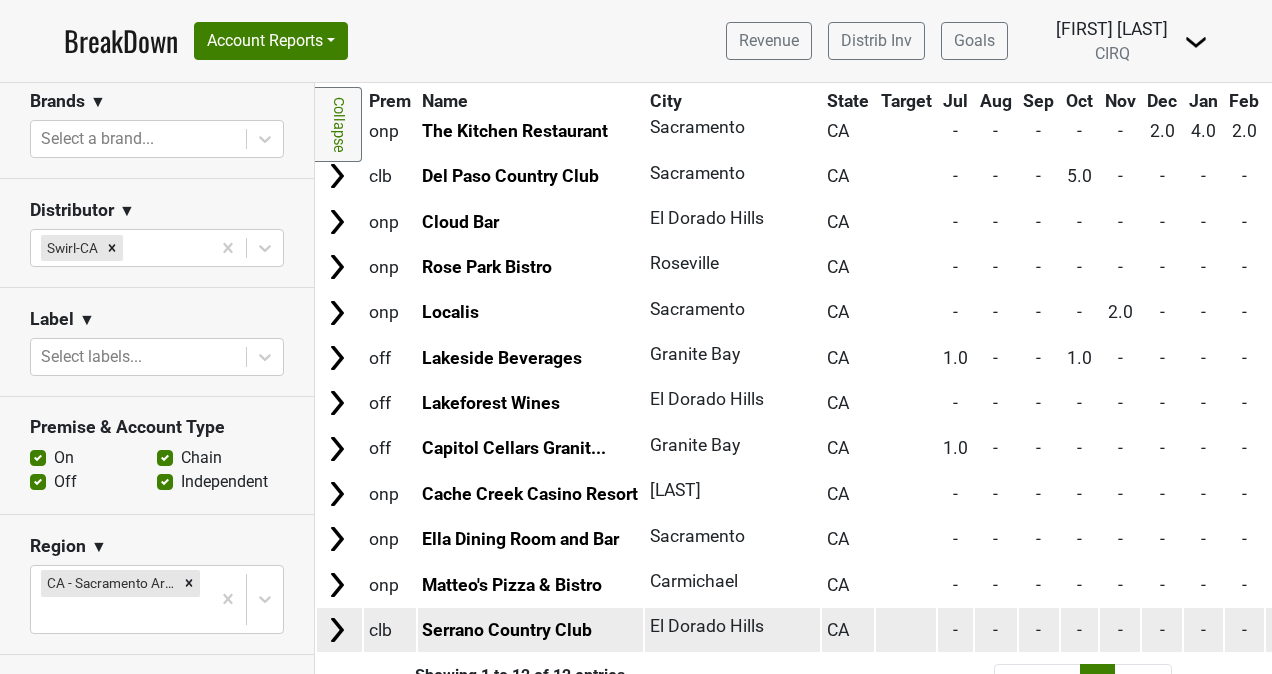 scroll, scrollTop: 156, scrollLeft: 0, axis: vertical 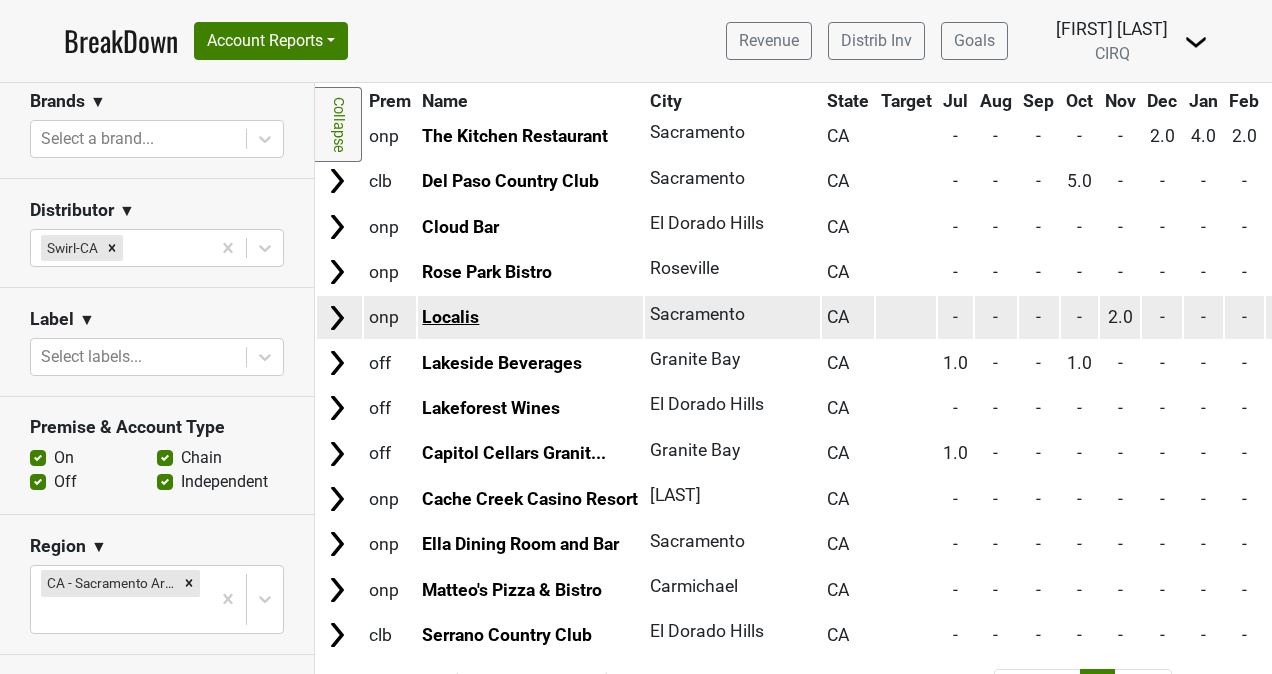 click on "Localis" at bounding box center [450, 317] 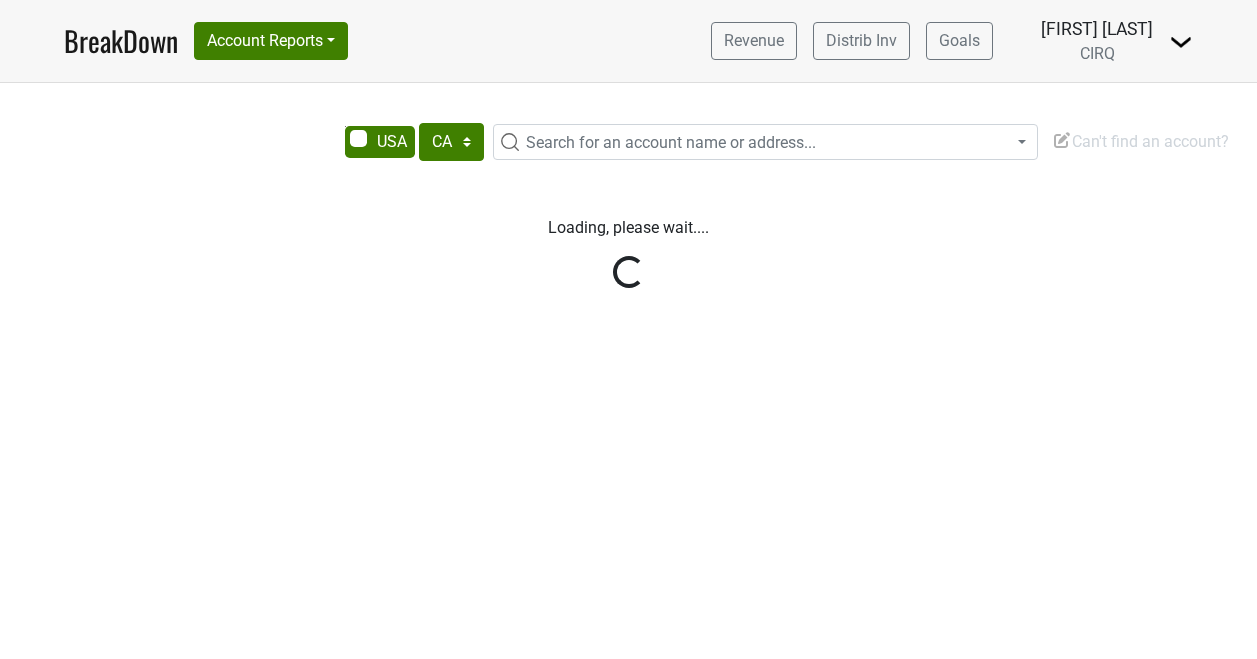 select on "CA" 